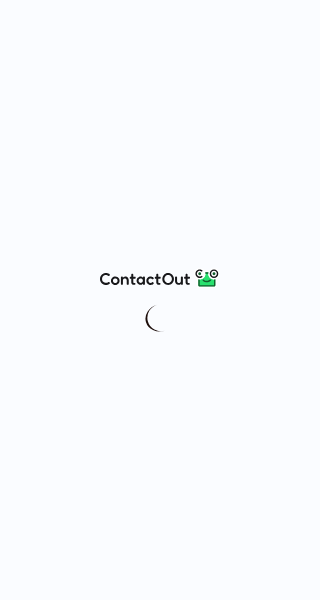 scroll, scrollTop: 0, scrollLeft: 0, axis: both 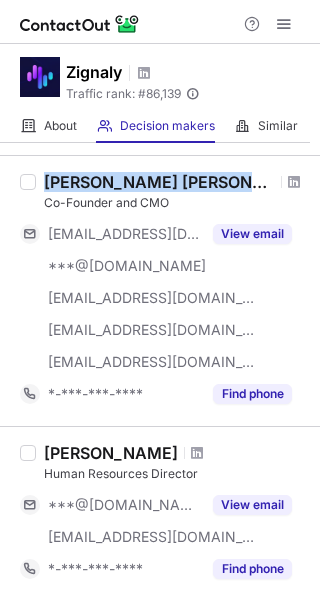 drag, startPoint x: 41, startPoint y: 183, endPoint x: 249, endPoint y: 181, distance: 208.00961 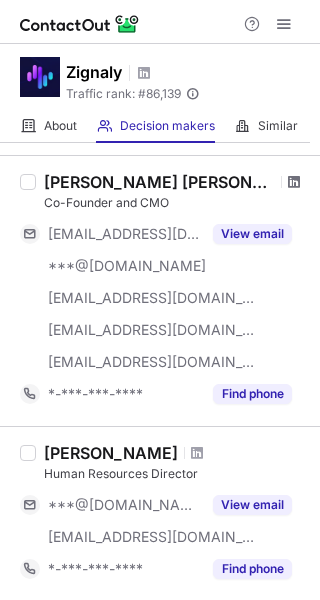 click at bounding box center (294, 182) 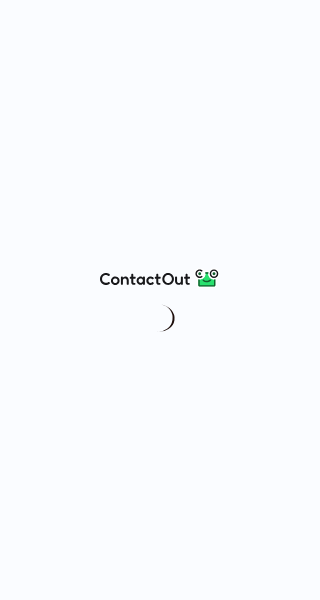 scroll, scrollTop: 0, scrollLeft: 0, axis: both 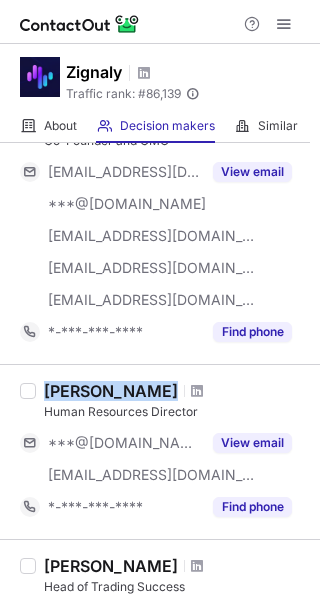 drag, startPoint x: 135, startPoint y: 388, endPoint x: 46, endPoint y: 377, distance: 89.6772 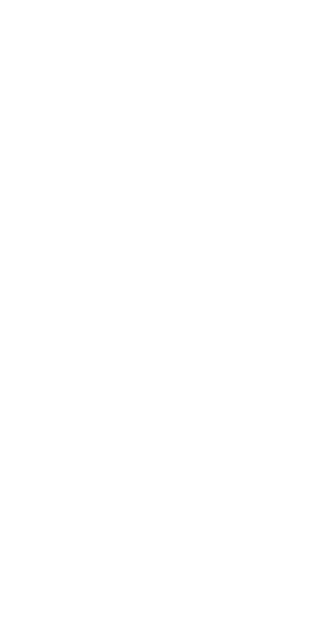 scroll, scrollTop: 0, scrollLeft: 0, axis: both 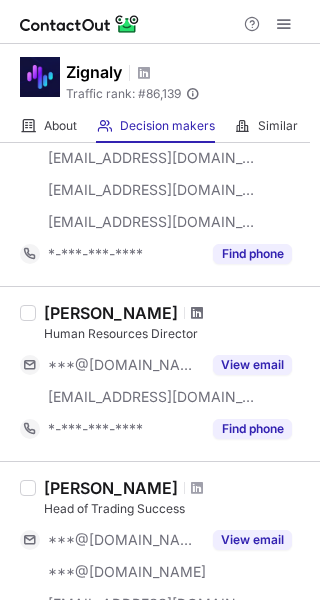 click at bounding box center (197, 313) 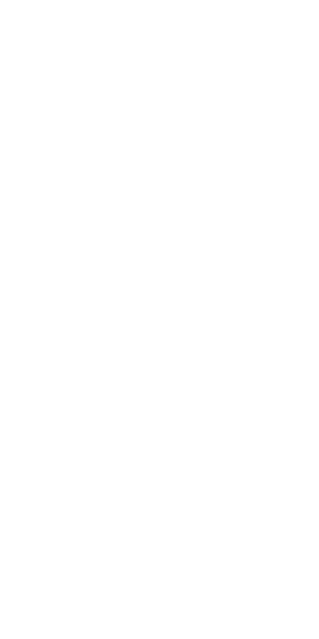 scroll, scrollTop: 0, scrollLeft: 0, axis: both 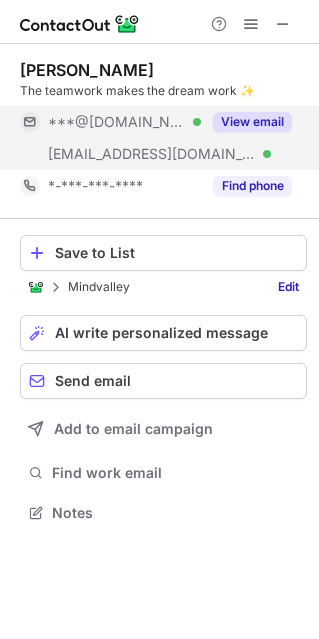 click on "View email" at bounding box center [252, 122] 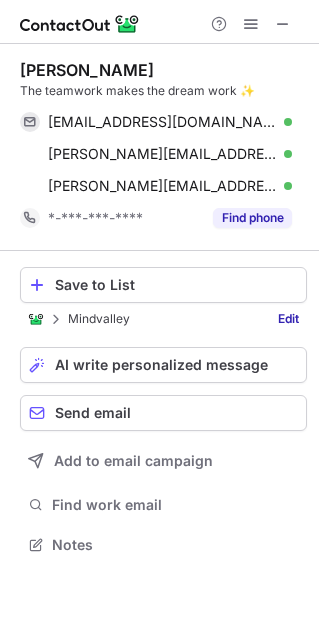 scroll, scrollTop: 10, scrollLeft: 9, axis: both 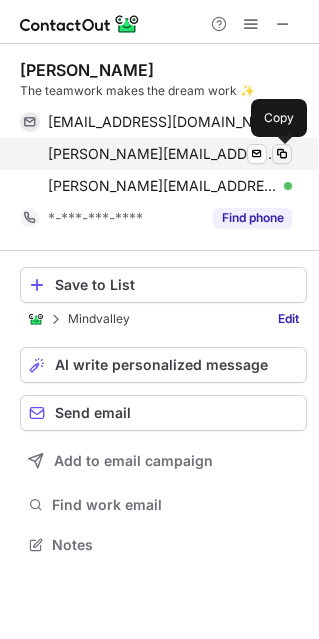 click at bounding box center [282, 154] 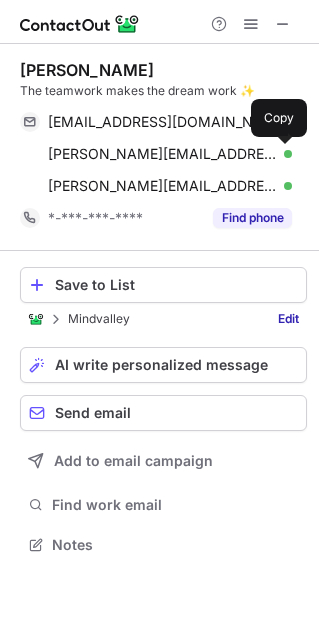 type 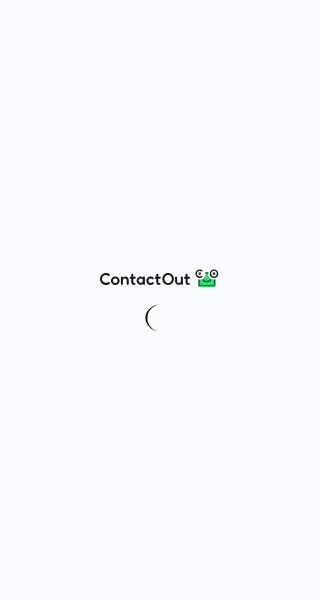 scroll, scrollTop: 0, scrollLeft: 0, axis: both 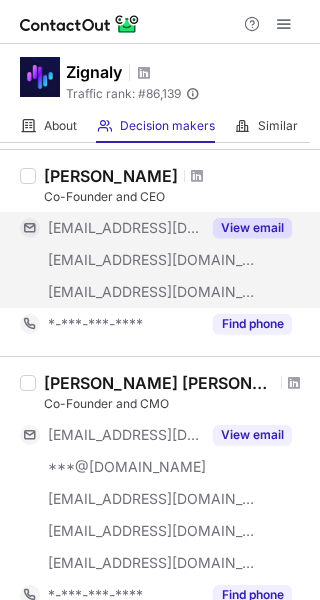 click on "View email" at bounding box center (252, 228) 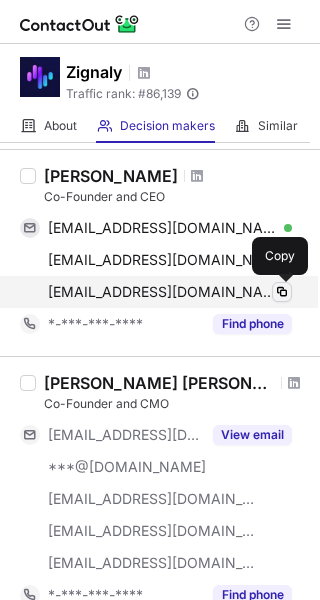 click at bounding box center [282, 292] 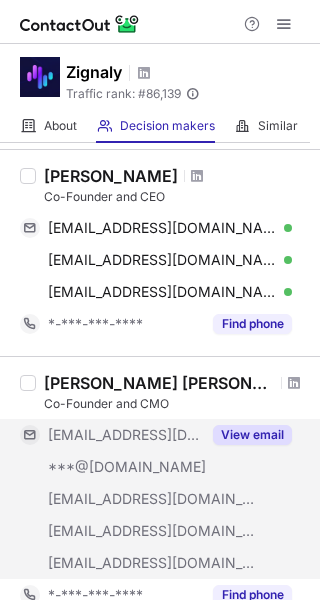 click on "View email" at bounding box center [252, 435] 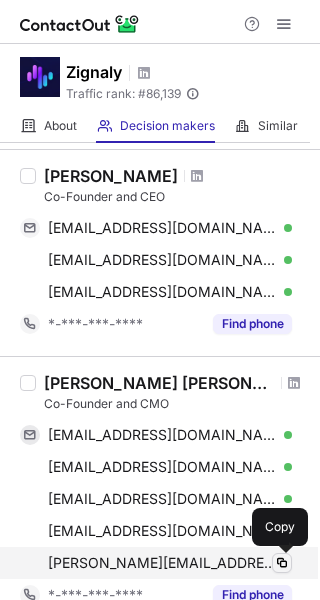 click at bounding box center [282, 563] 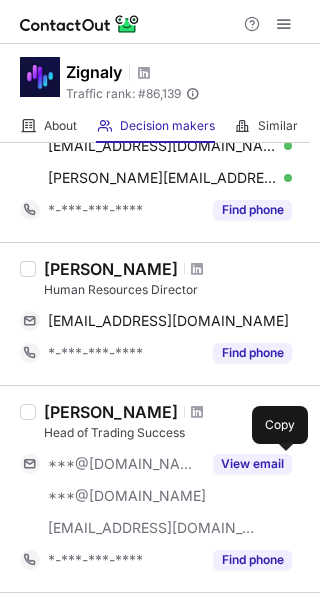 scroll, scrollTop: 467, scrollLeft: 0, axis: vertical 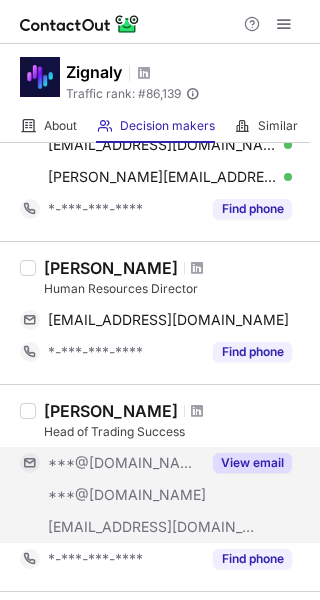 click on "View email" at bounding box center (252, 463) 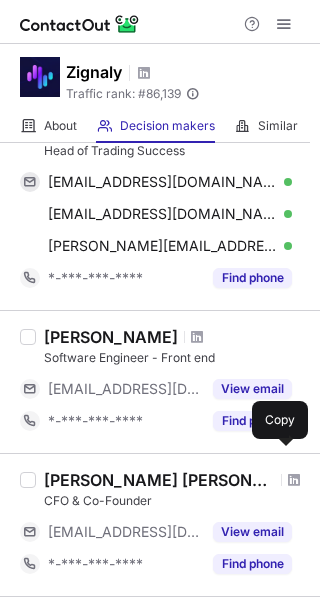 scroll, scrollTop: 758, scrollLeft: 0, axis: vertical 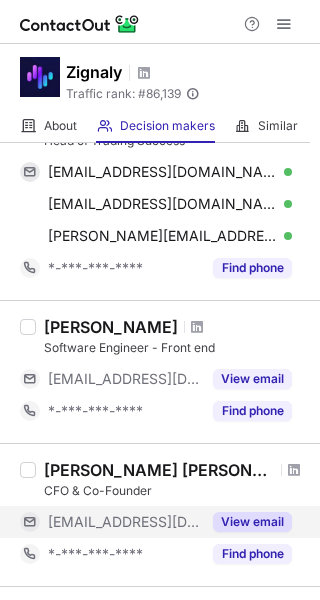 click on "View email" at bounding box center [252, 522] 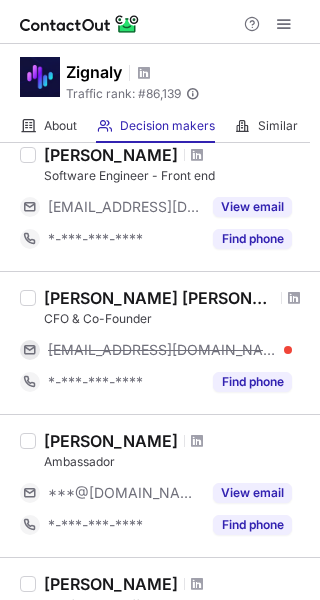 scroll, scrollTop: 944, scrollLeft: 0, axis: vertical 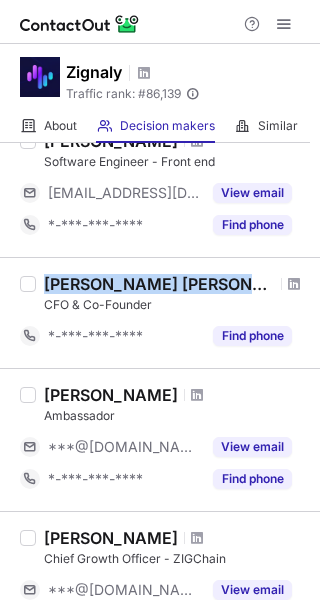 drag, startPoint x: 185, startPoint y: 281, endPoint x: 39, endPoint y: 278, distance: 146.03082 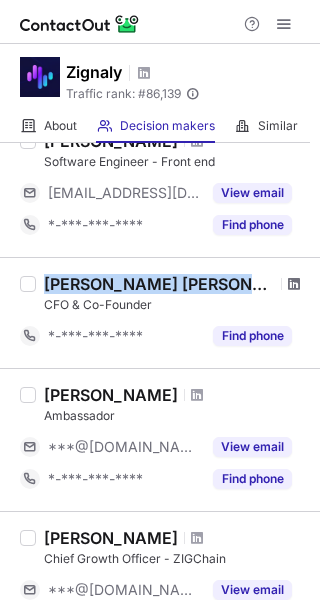 click at bounding box center [294, 284] 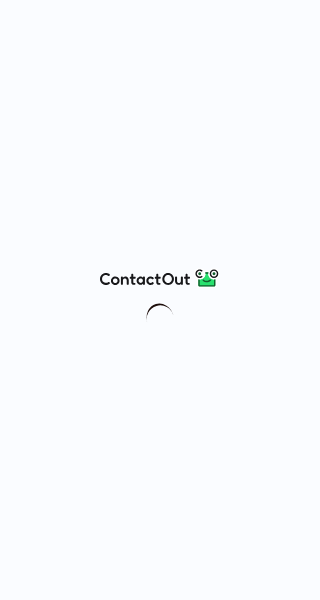 scroll, scrollTop: 0, scrollLeft: 0, axis: both 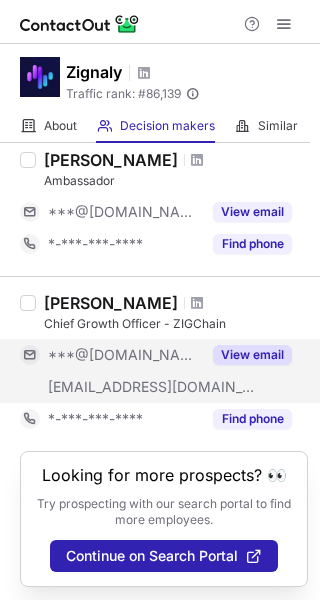 click on "View email" at bounding box center (252, 355) 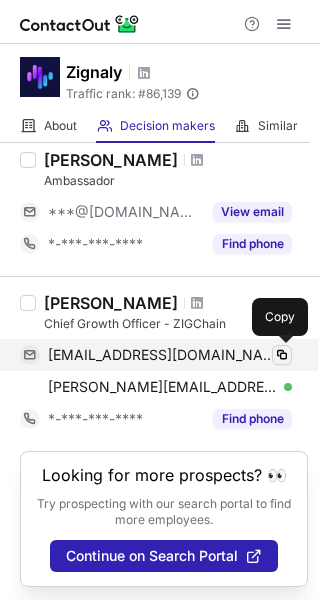 click at bounding box center [282, 355] 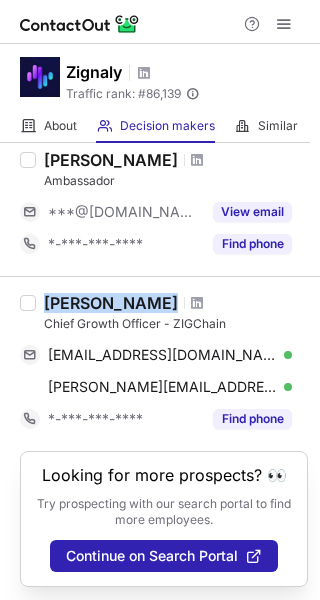 drag, startPoint x: 180, startPoint y: 296, endPoint x: 39, endPoint y: 305, distance: 141.28694 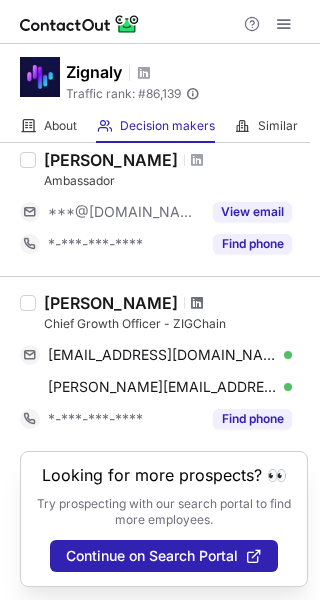 click at bounding box center [197, 303] 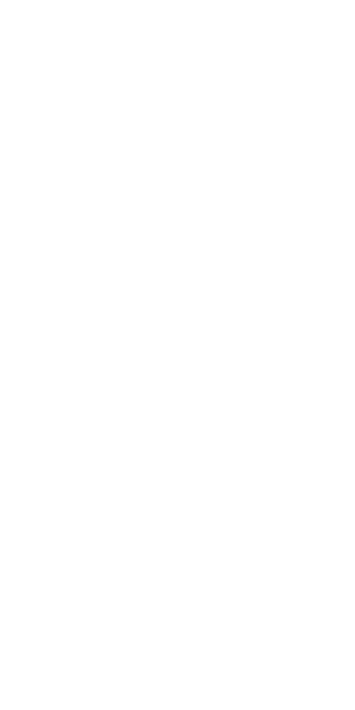 scroll, scrollTop: 0, scrollLeft: 0, axis: both 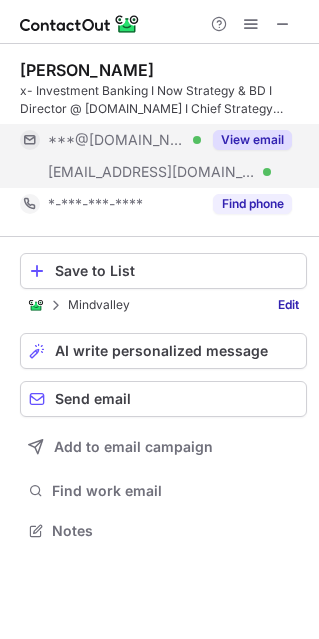 click on "View email" at bounding box center (252, 140) 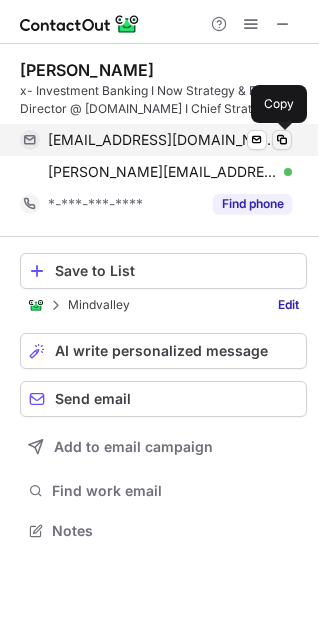 click at bounding box center (282, 140) 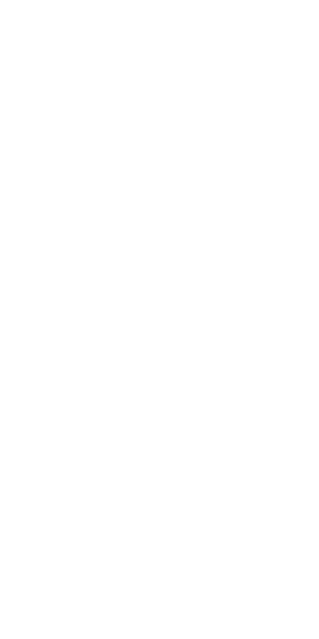scroll, scrollTop: 0, scrollLeft: 0, axis: both 